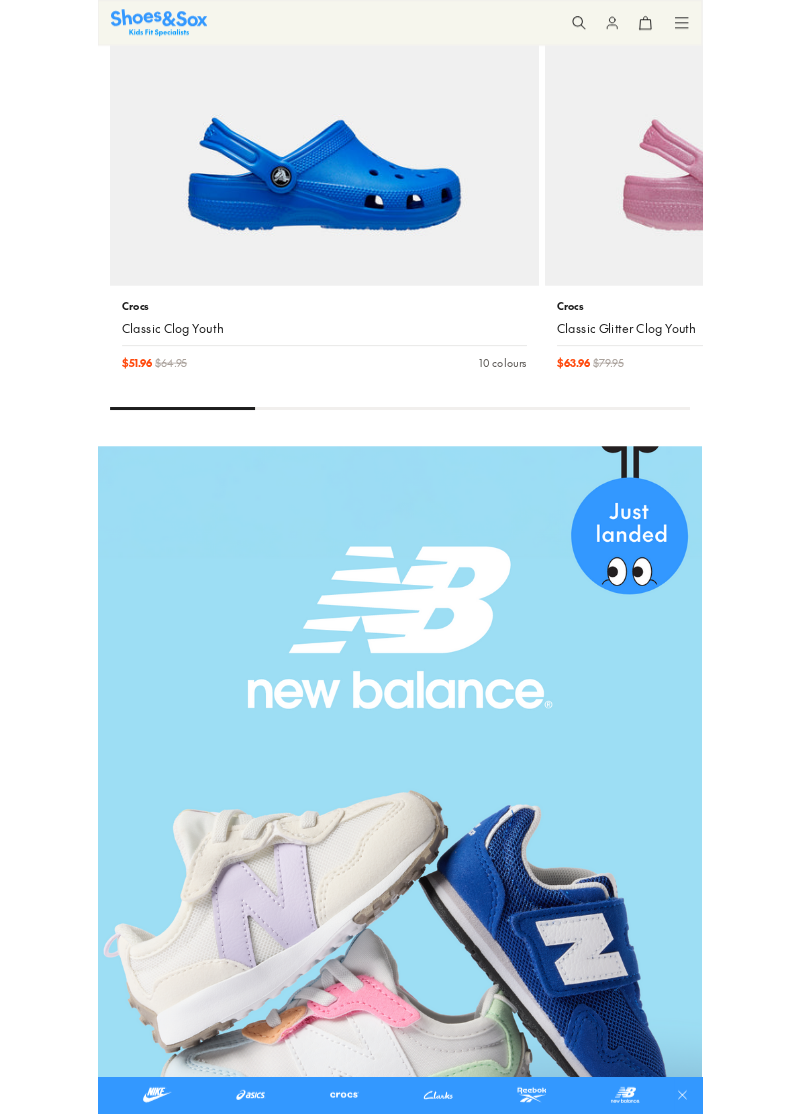 scroll, scrollTop: 2030, scrollLeft: 0, axis: vertical 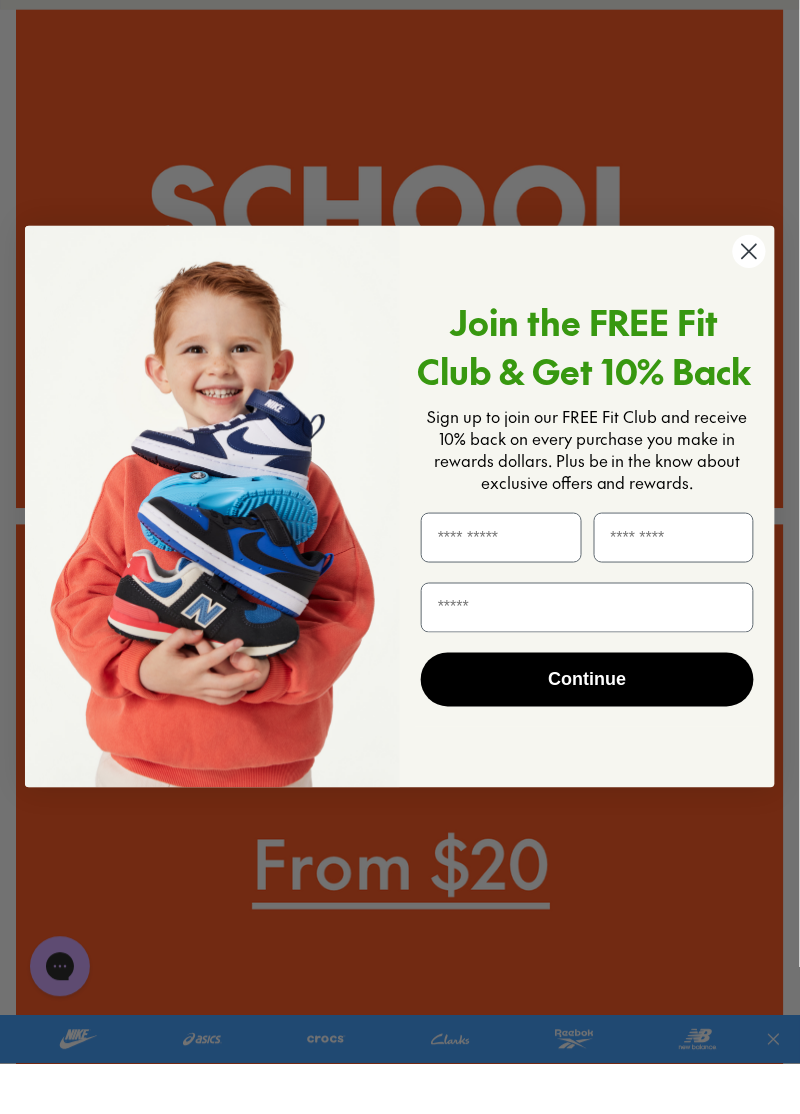 click 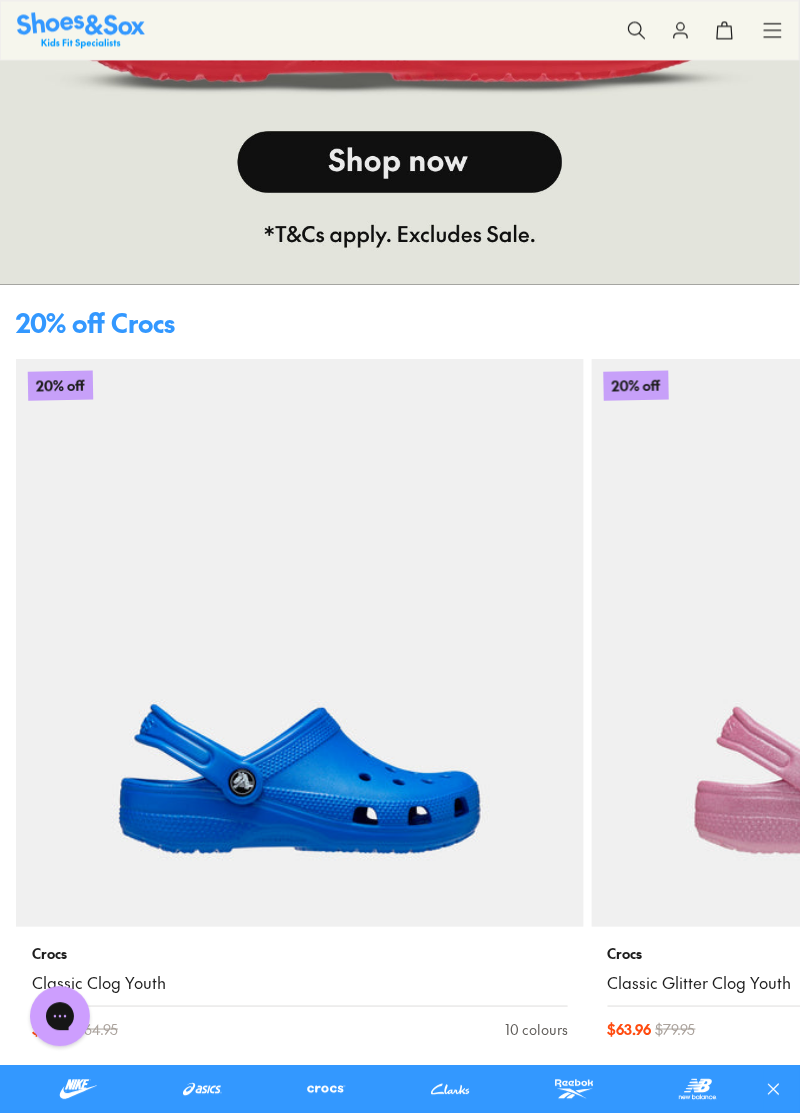 scroll, scrollTop: 503, scrollLeft: 0, axis: vertical 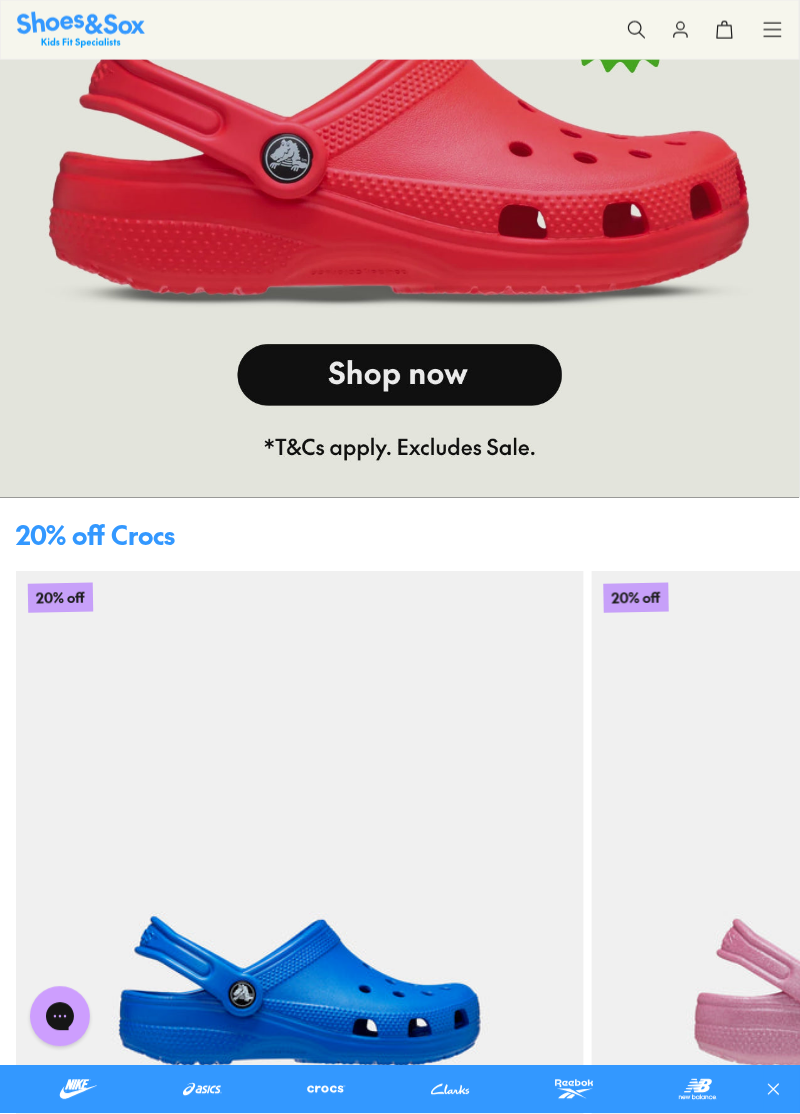 click 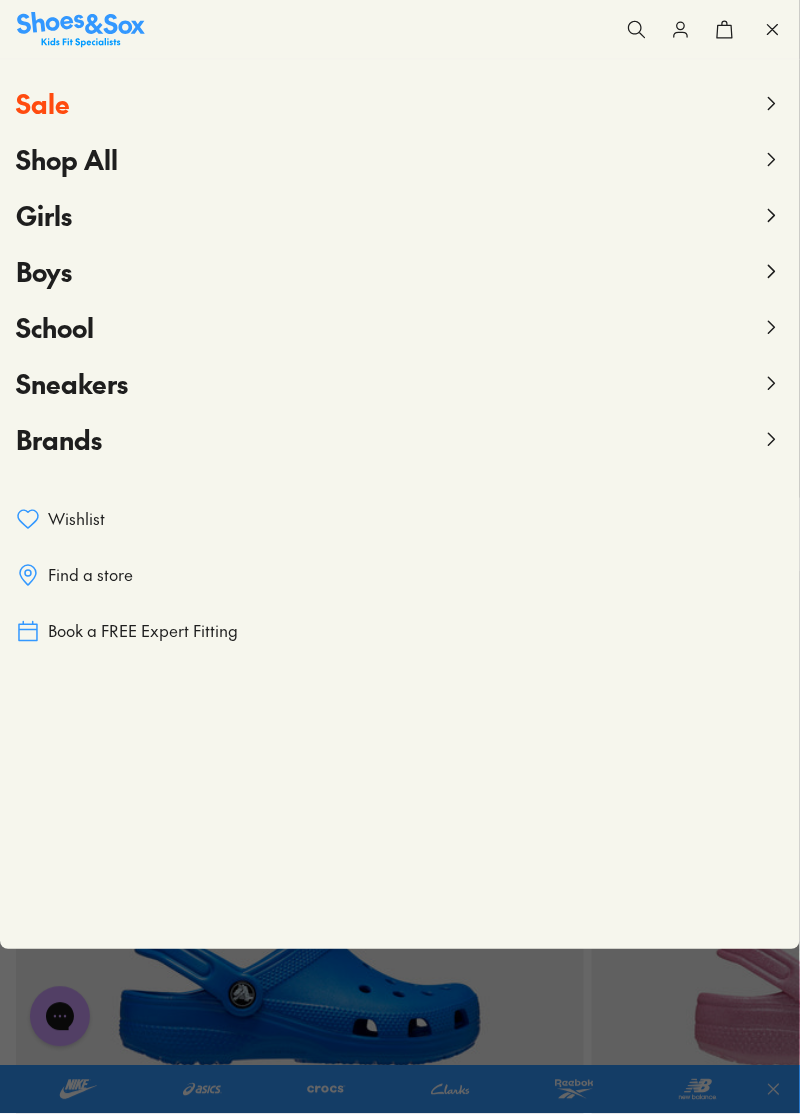 click 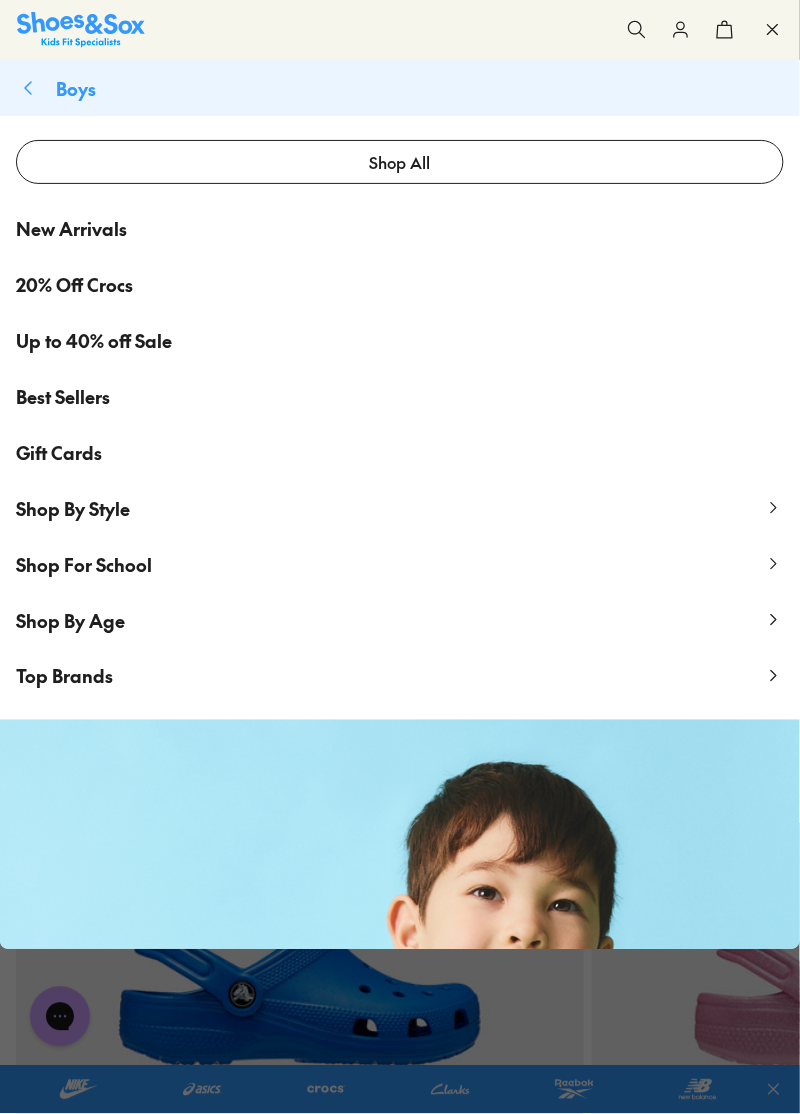 click 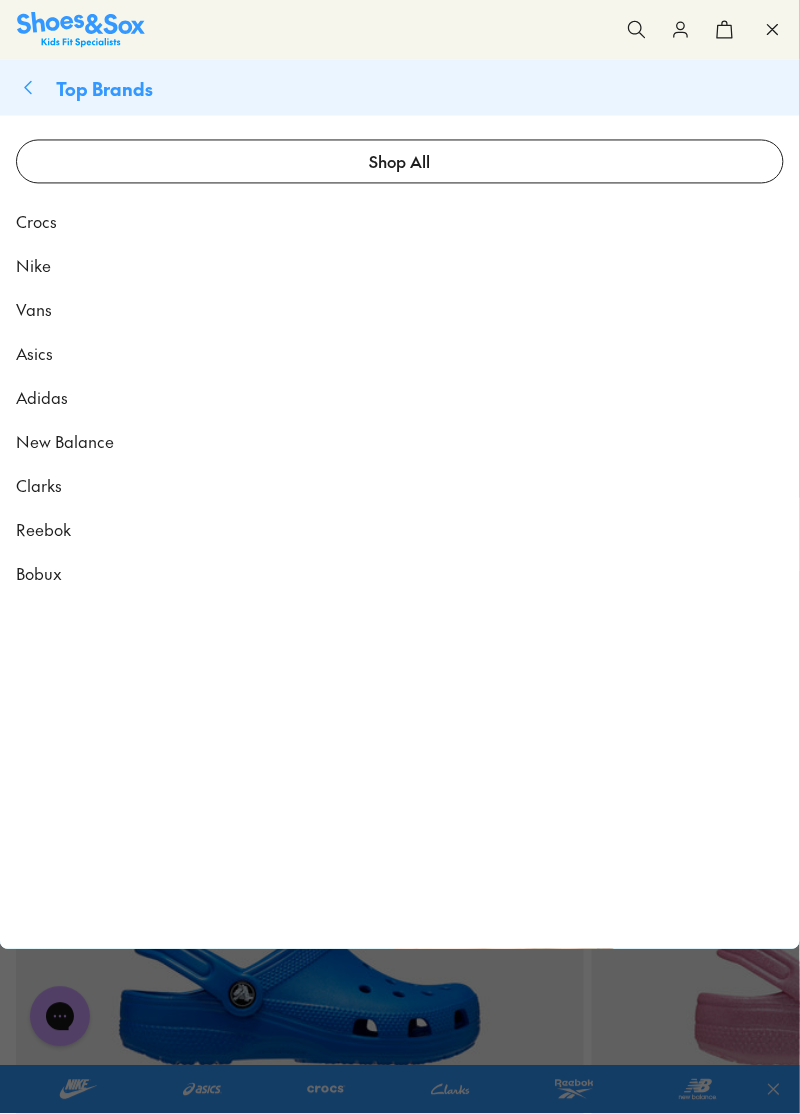 click on "Asics" at bounding box center (400, 354) 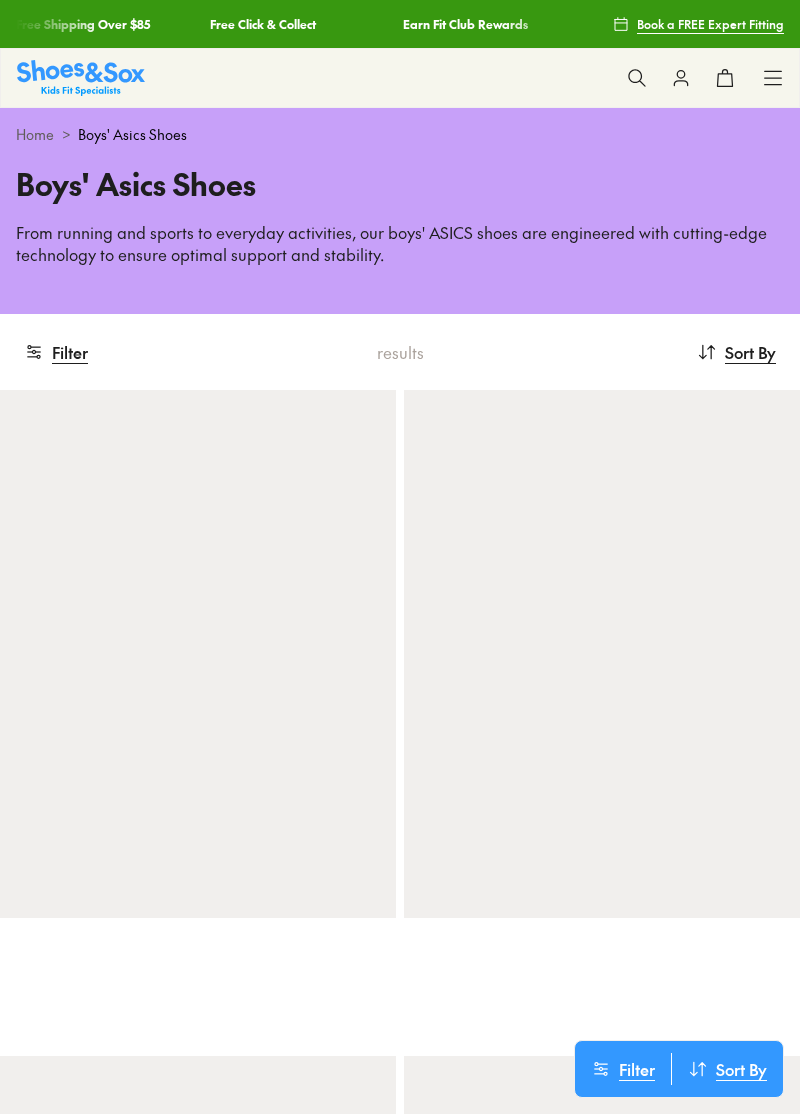 scroll, scrollTop: 0, scrollLeft: 0, axis: both 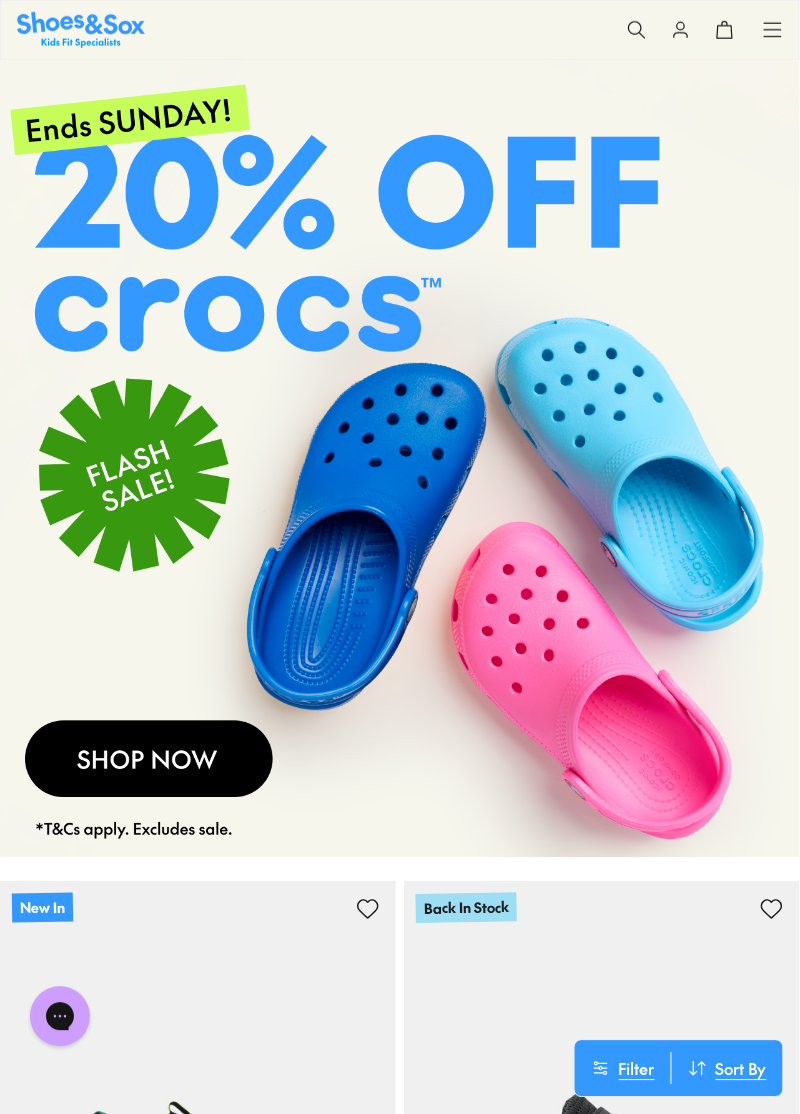 click 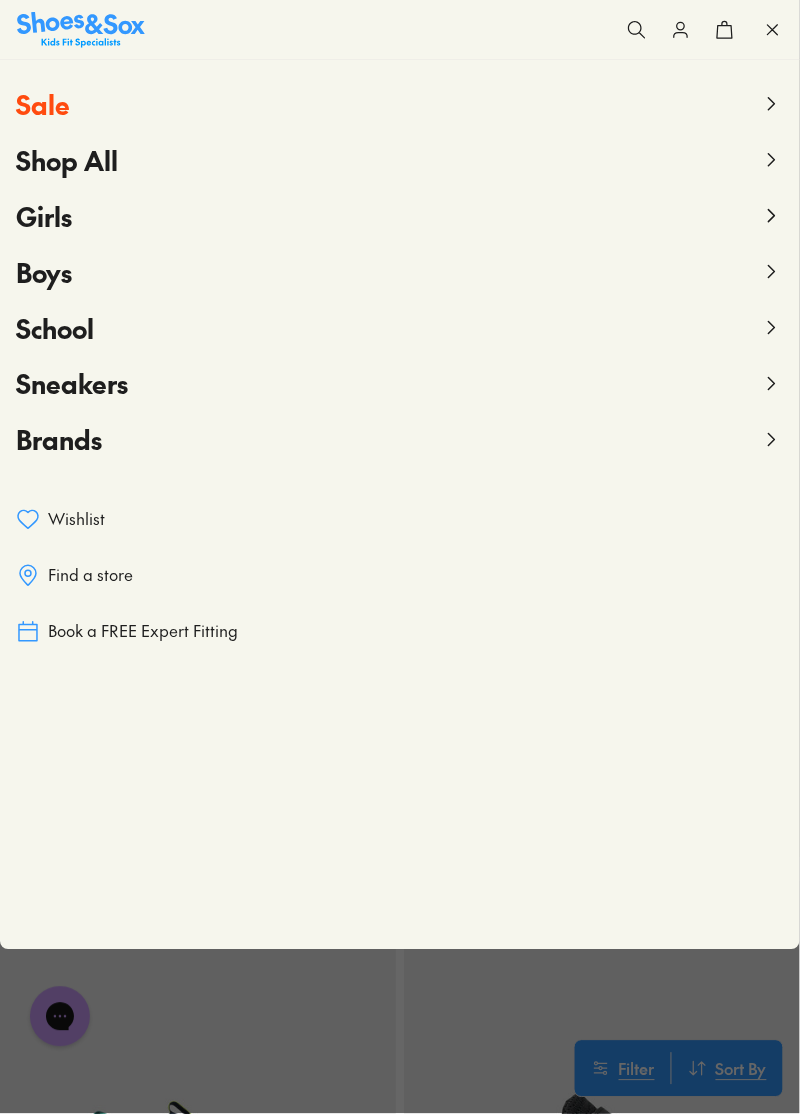 click 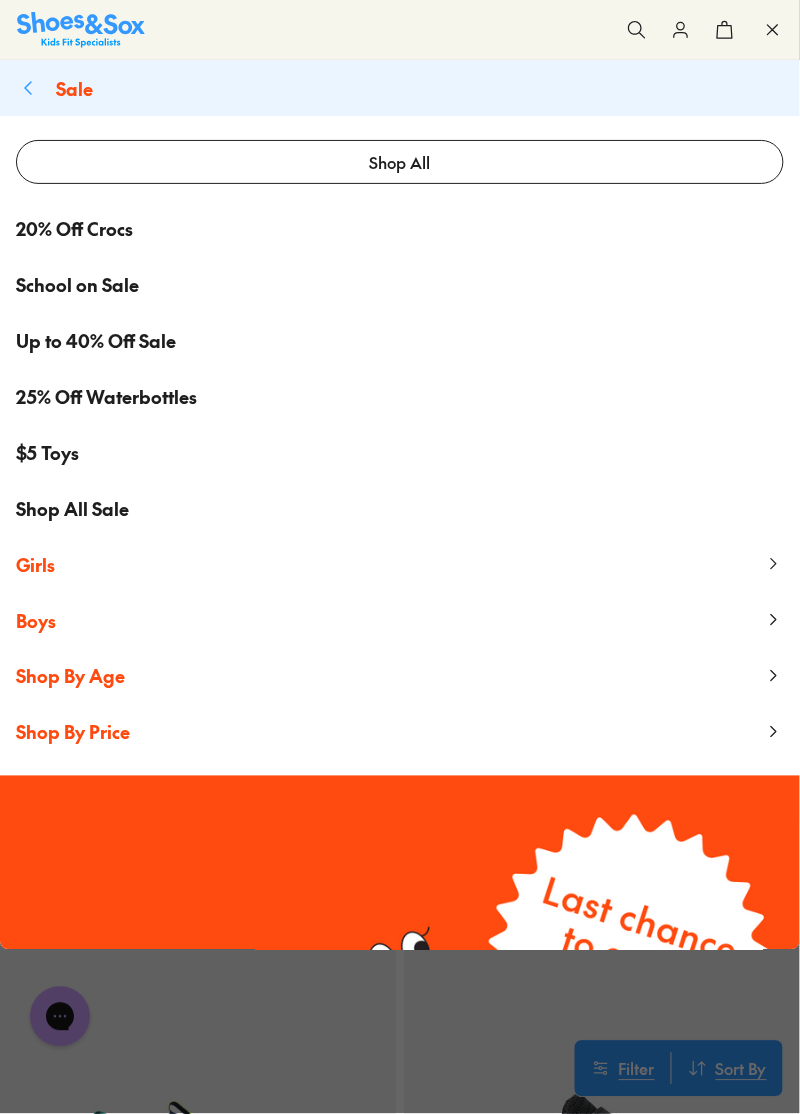 click on "Up to 40% Off Sale" at bounding box center [96, 340] 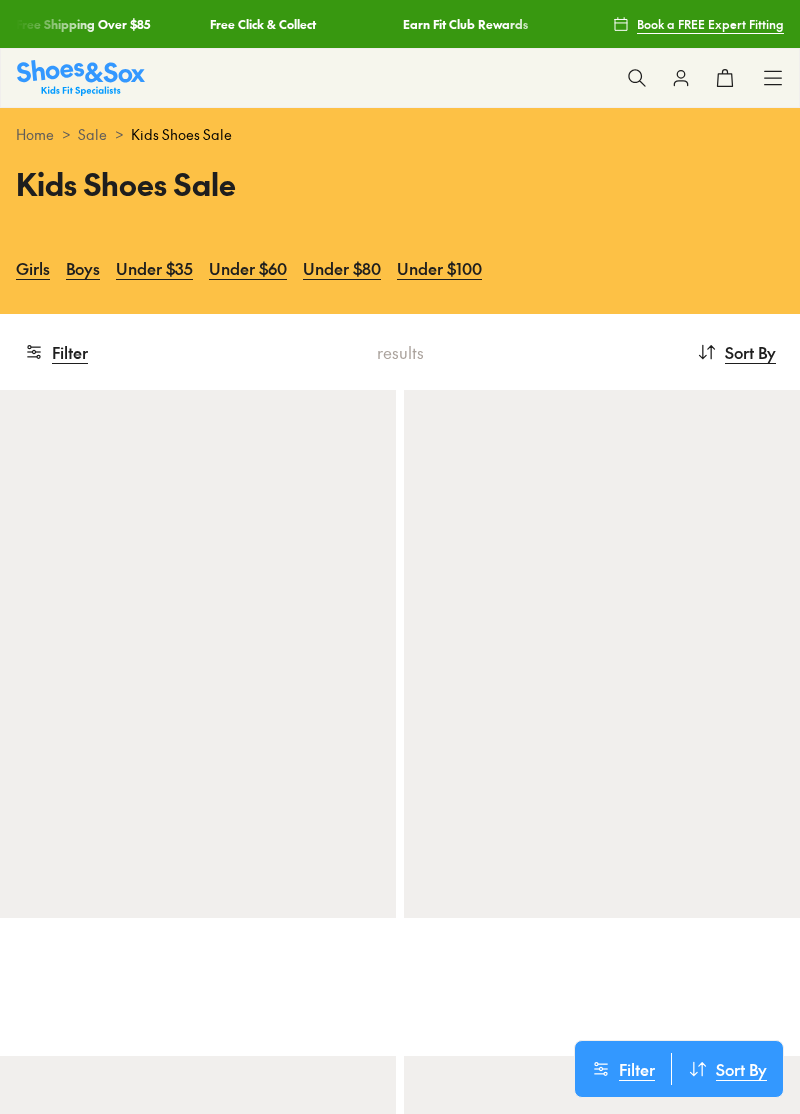 scroll, scrollTop: 0, scrollLeft: 0, axis: both 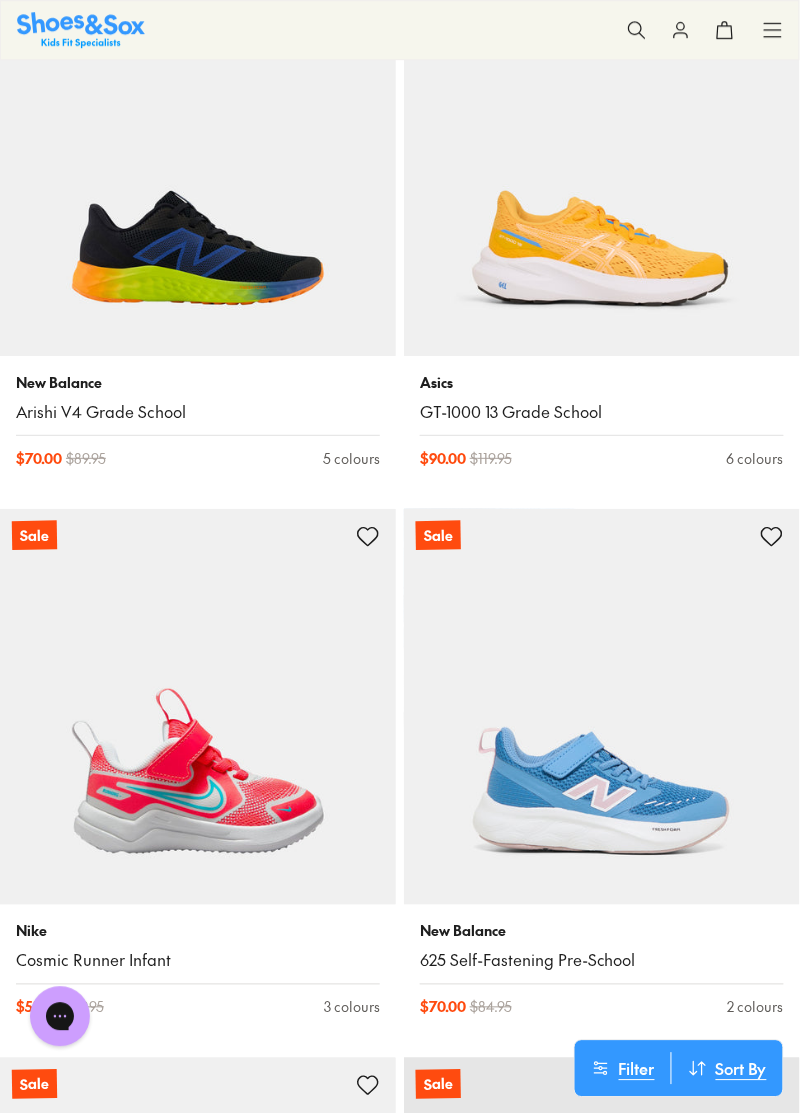 click at bounding box center (198, 158) 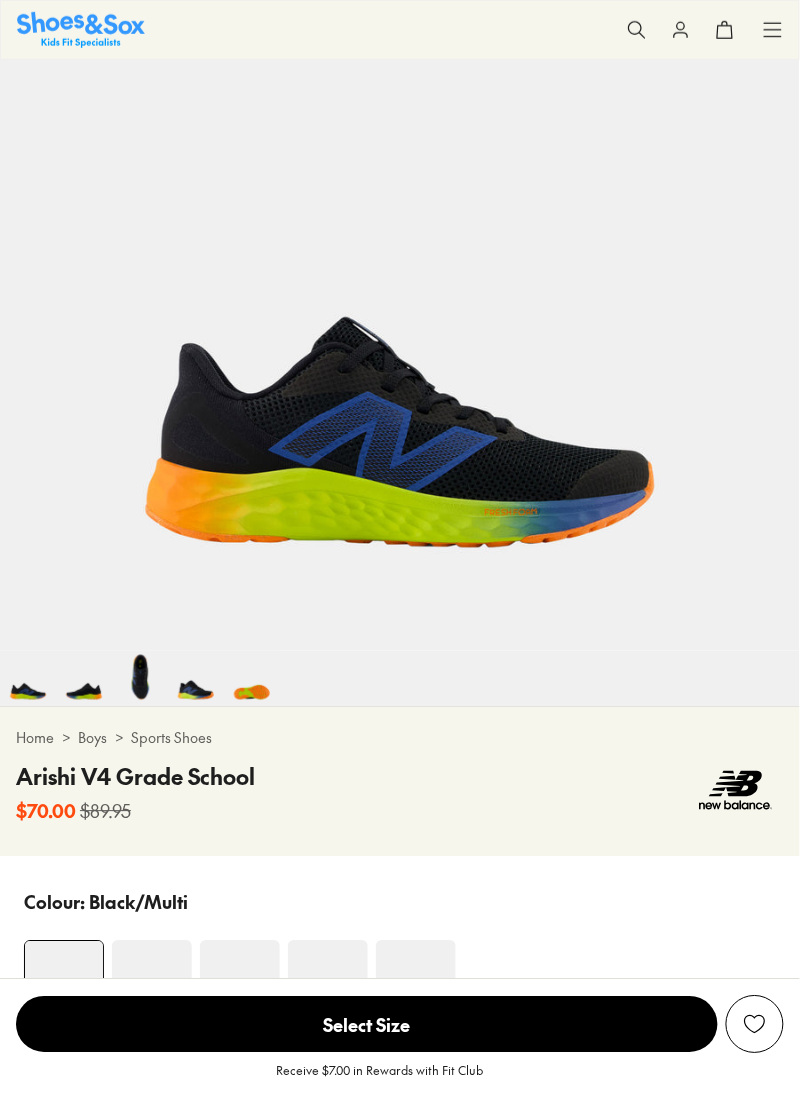 scroll, scrollTop: 603, scrollLeft: 0, axis: vertical 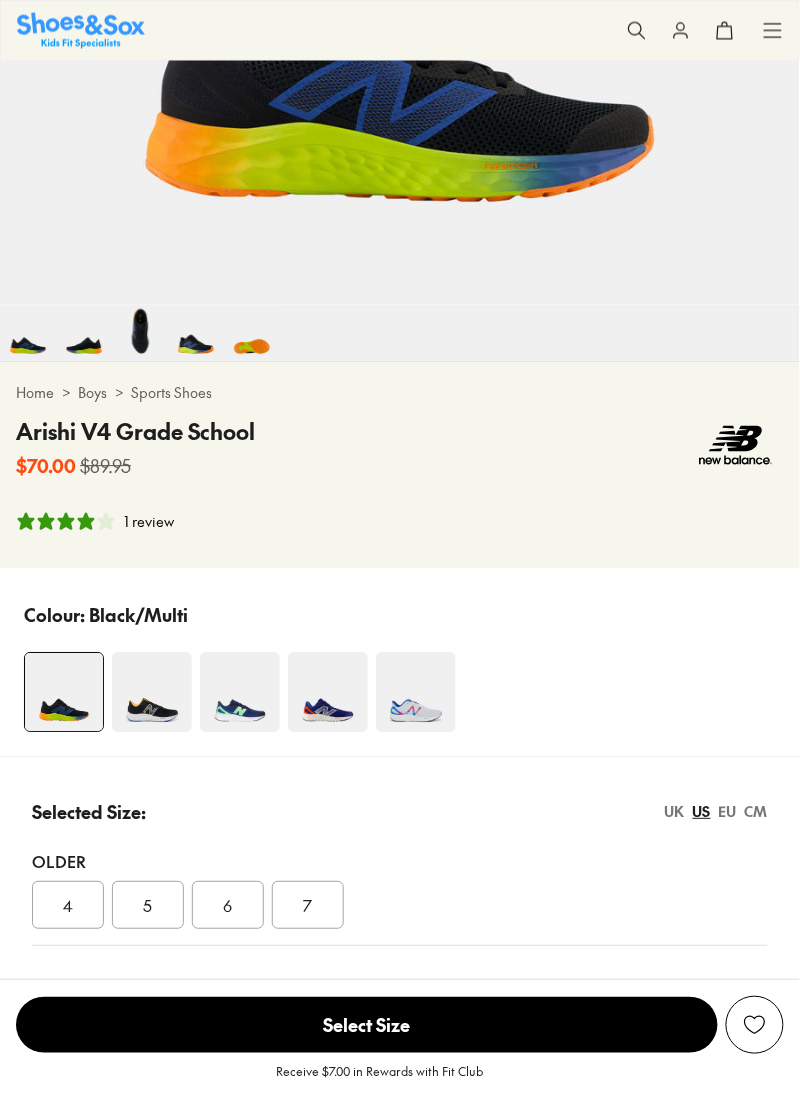 select on "*" 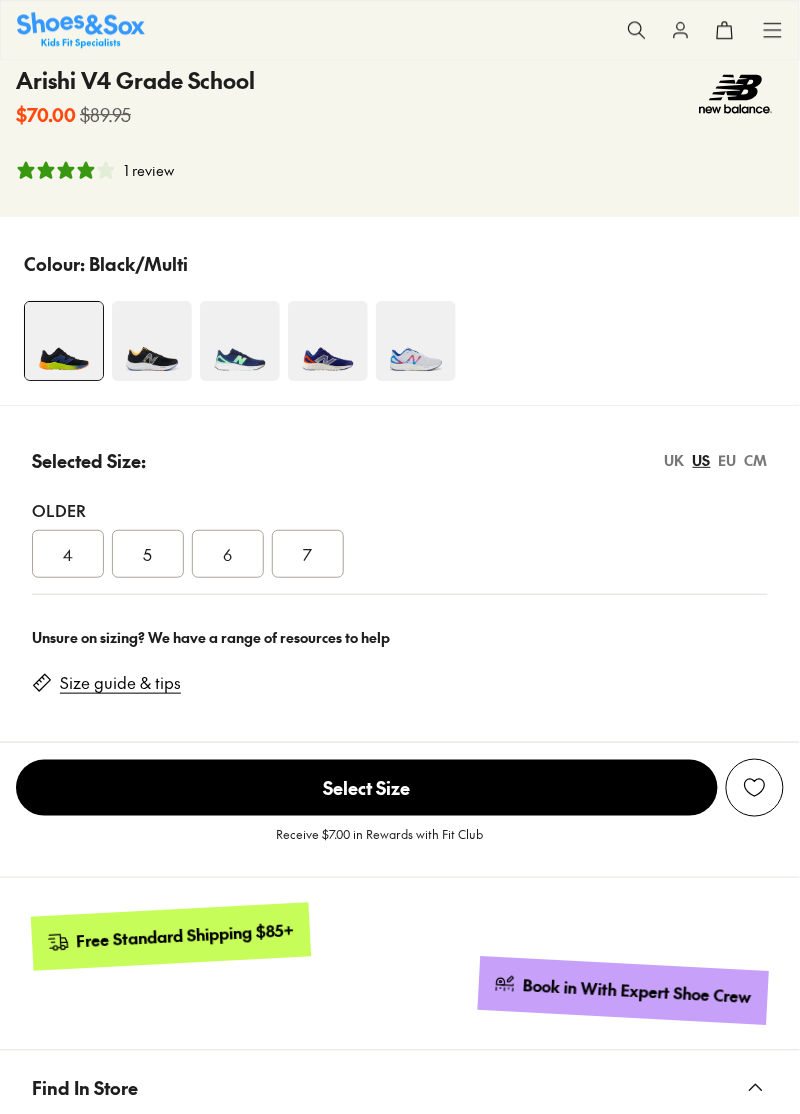 scroll, scrollTop: 1048, scrollLeft: 0, axis: vertical 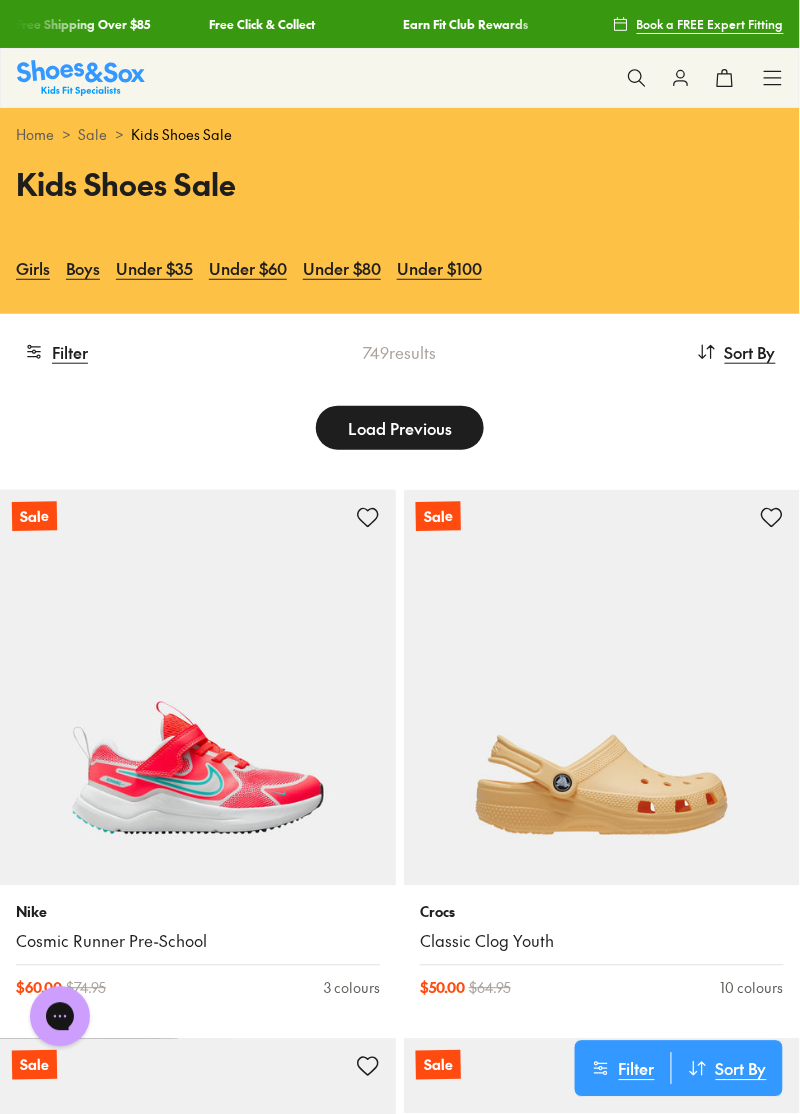 click 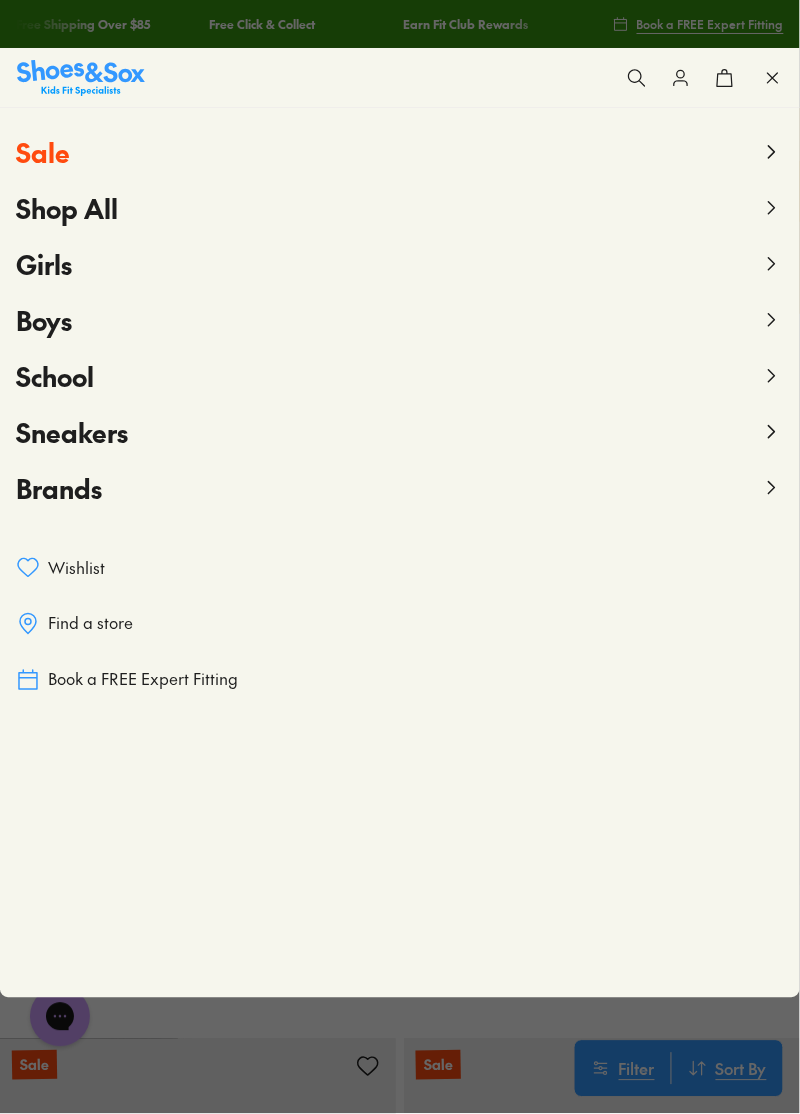 click 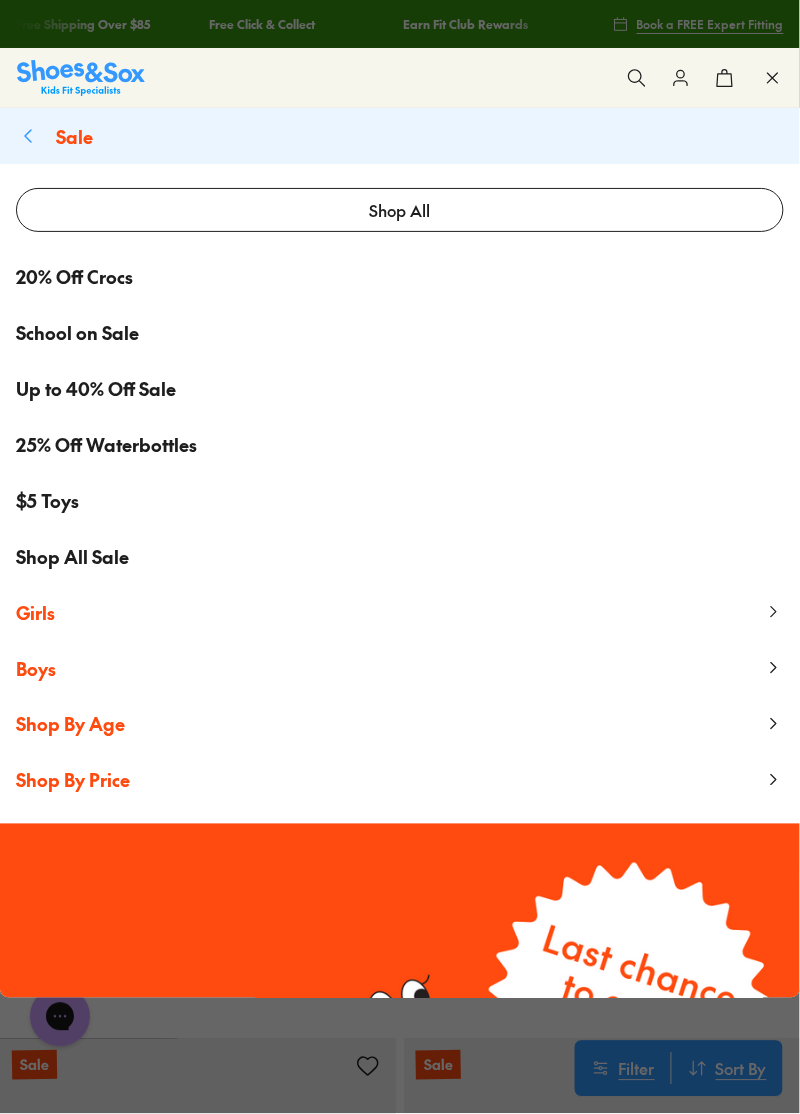 click 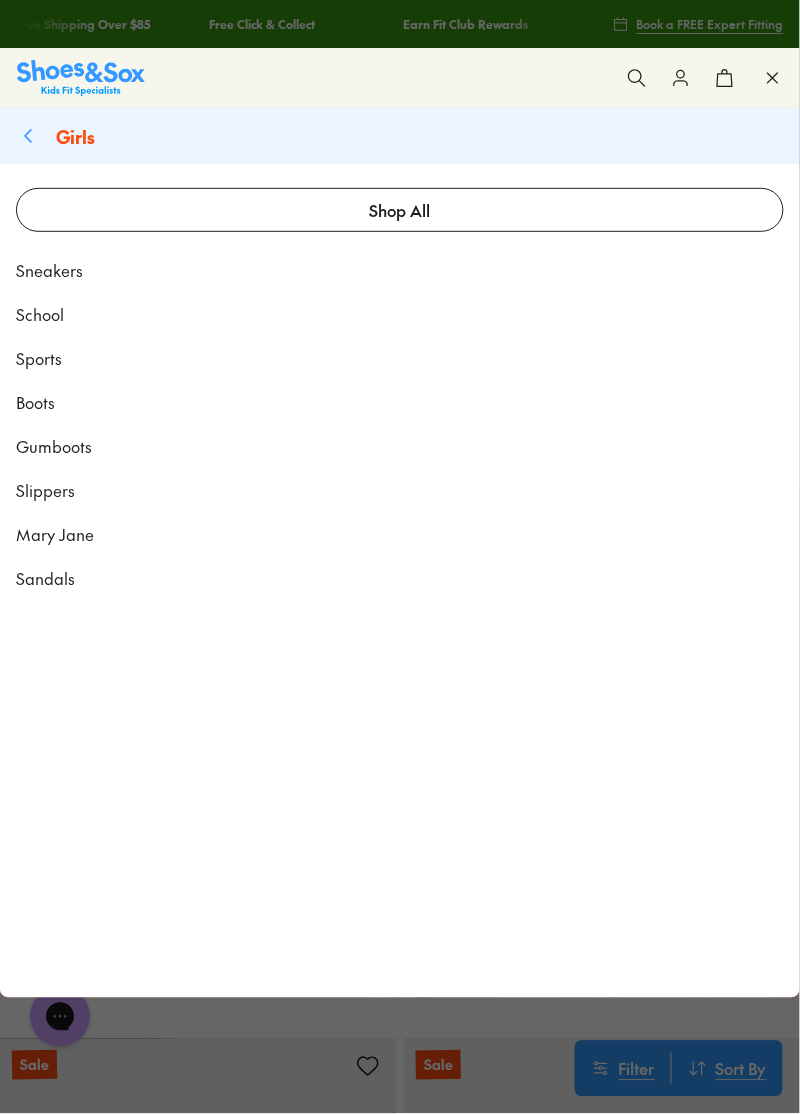 click on "Sneakers" at bounding box center (49, 270) 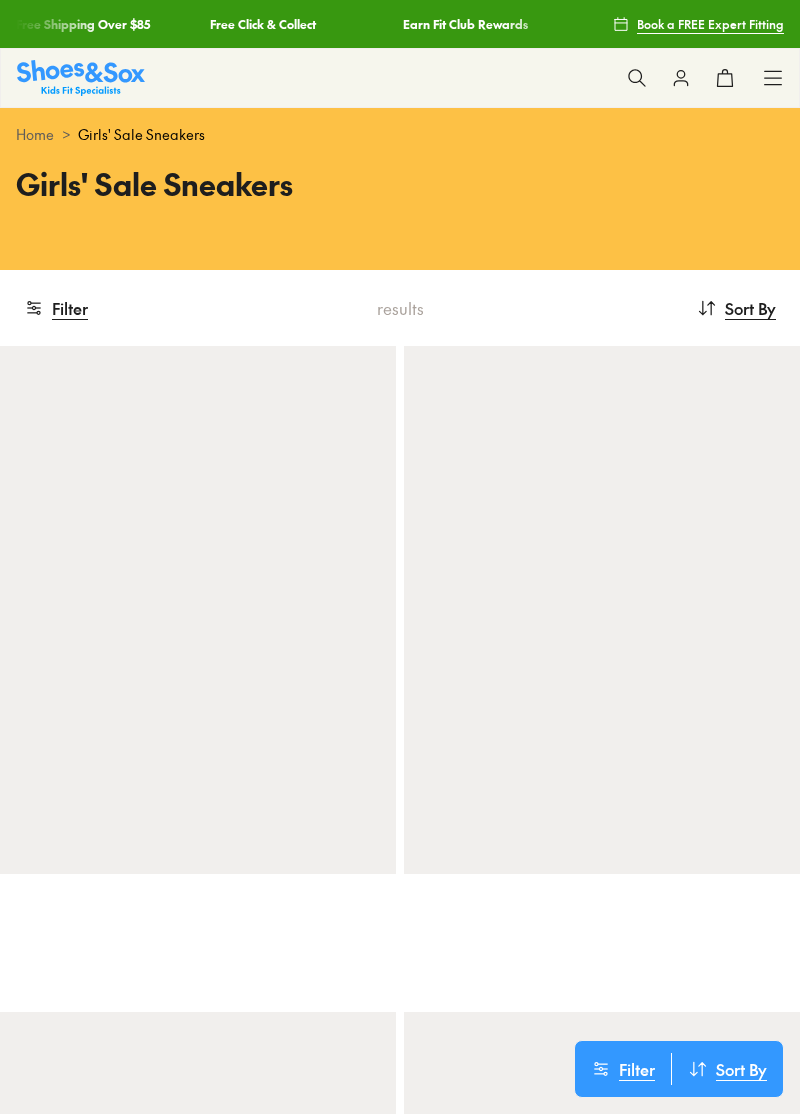 scroll, scrollTop: 0, scrollLeft: 0, axis: both 